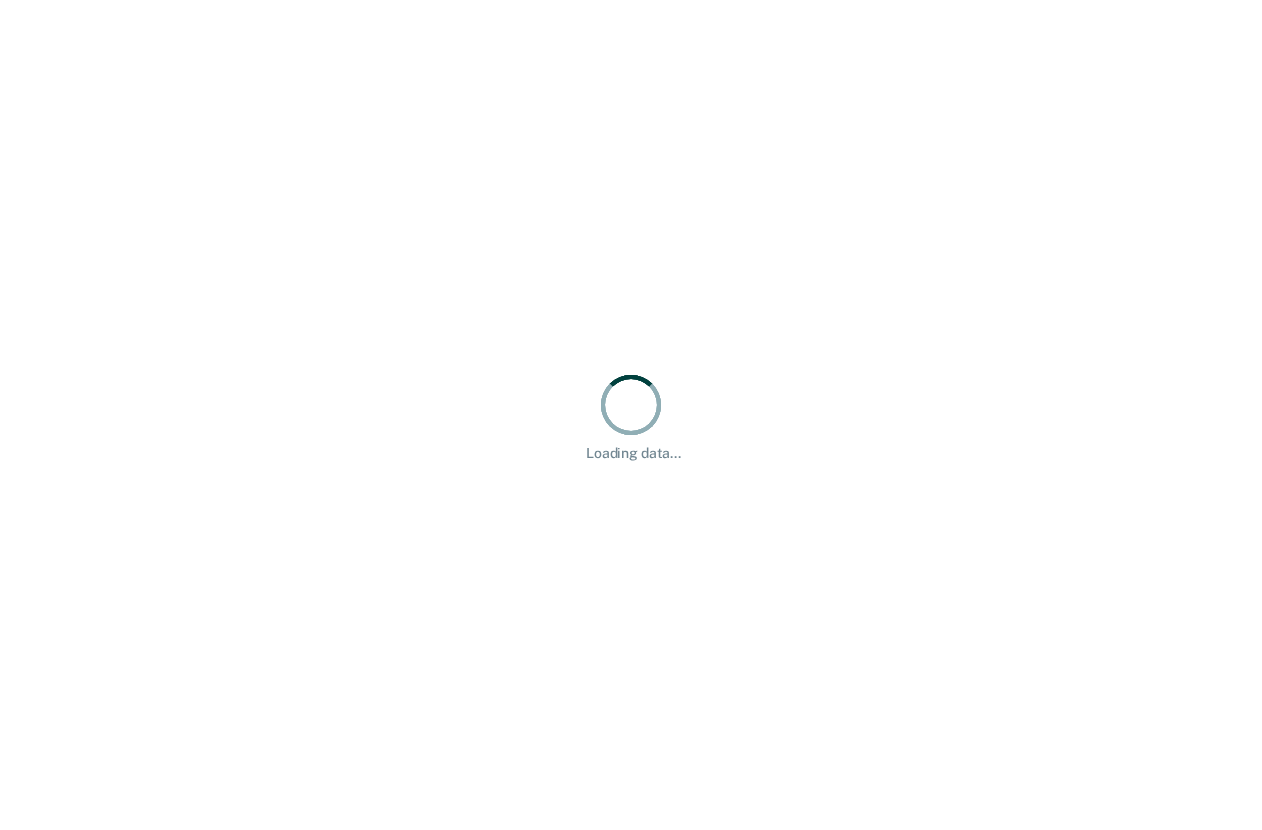 scroll, scrollTop: 0, scrollLeft: 0, axis: both 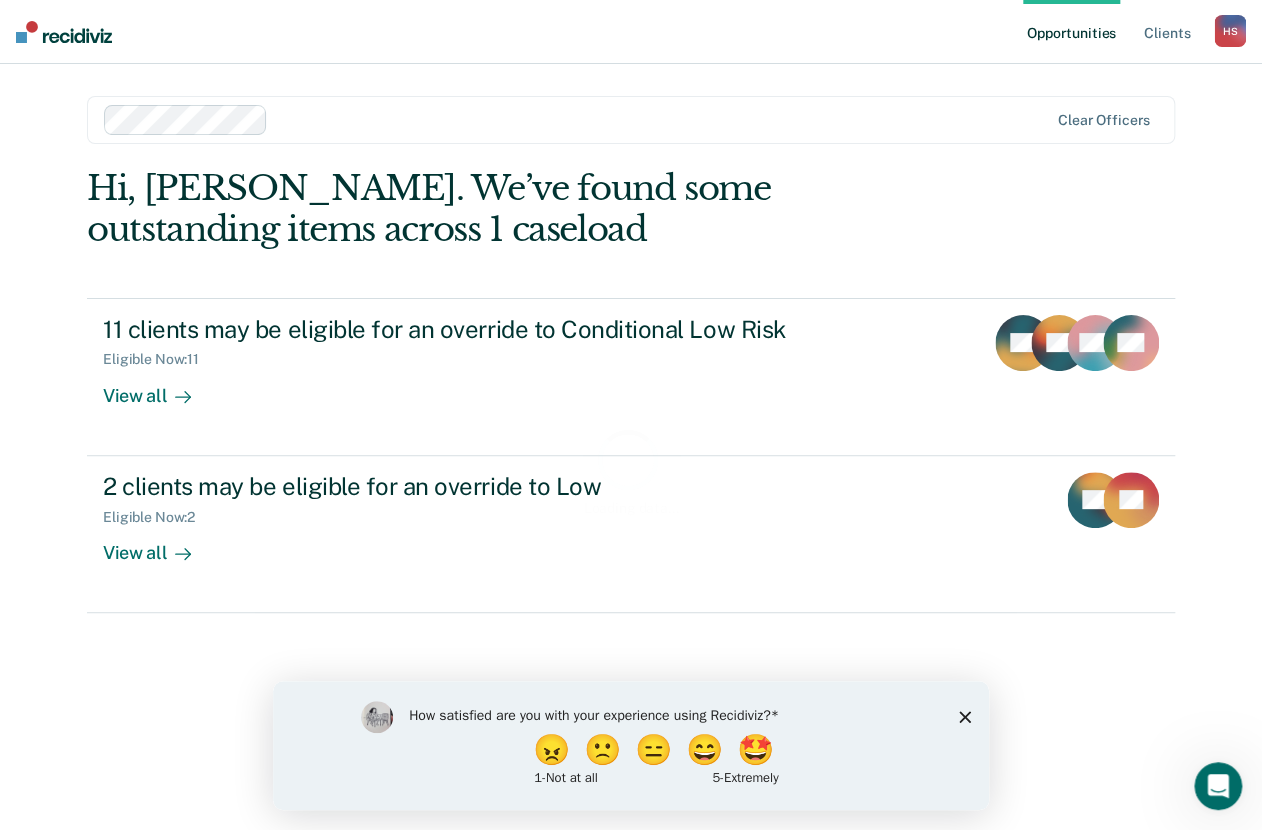 click 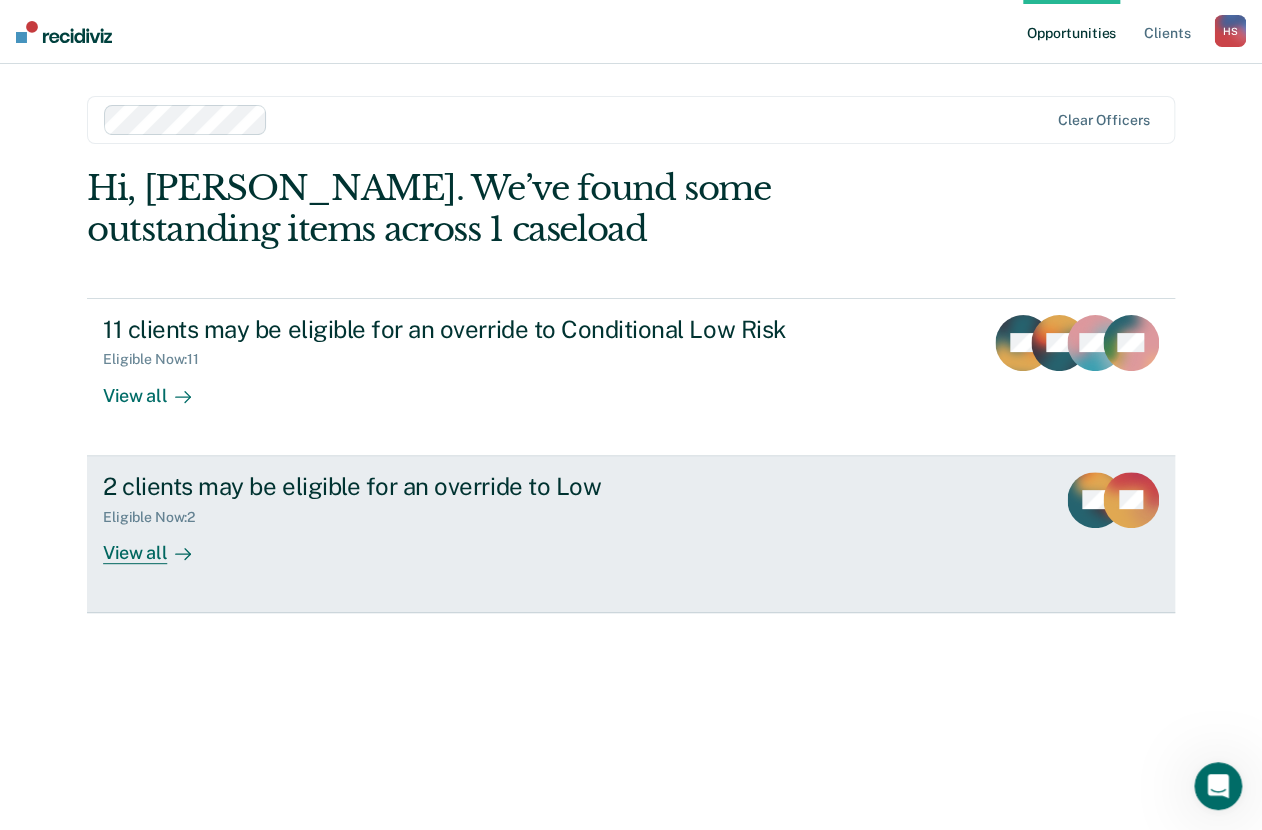 click on "View all" at bounding box center [159, 544] 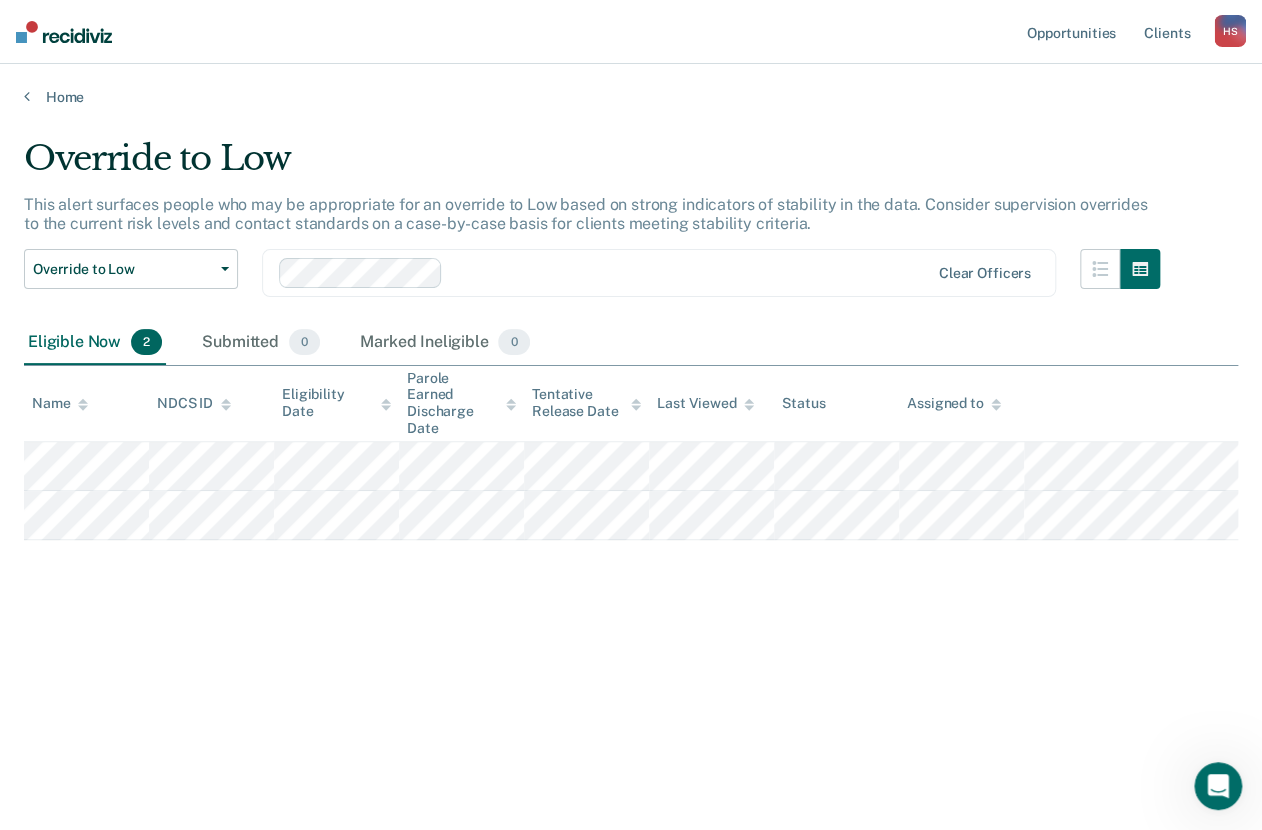 click on "Home" at bounding box center (631, 85) 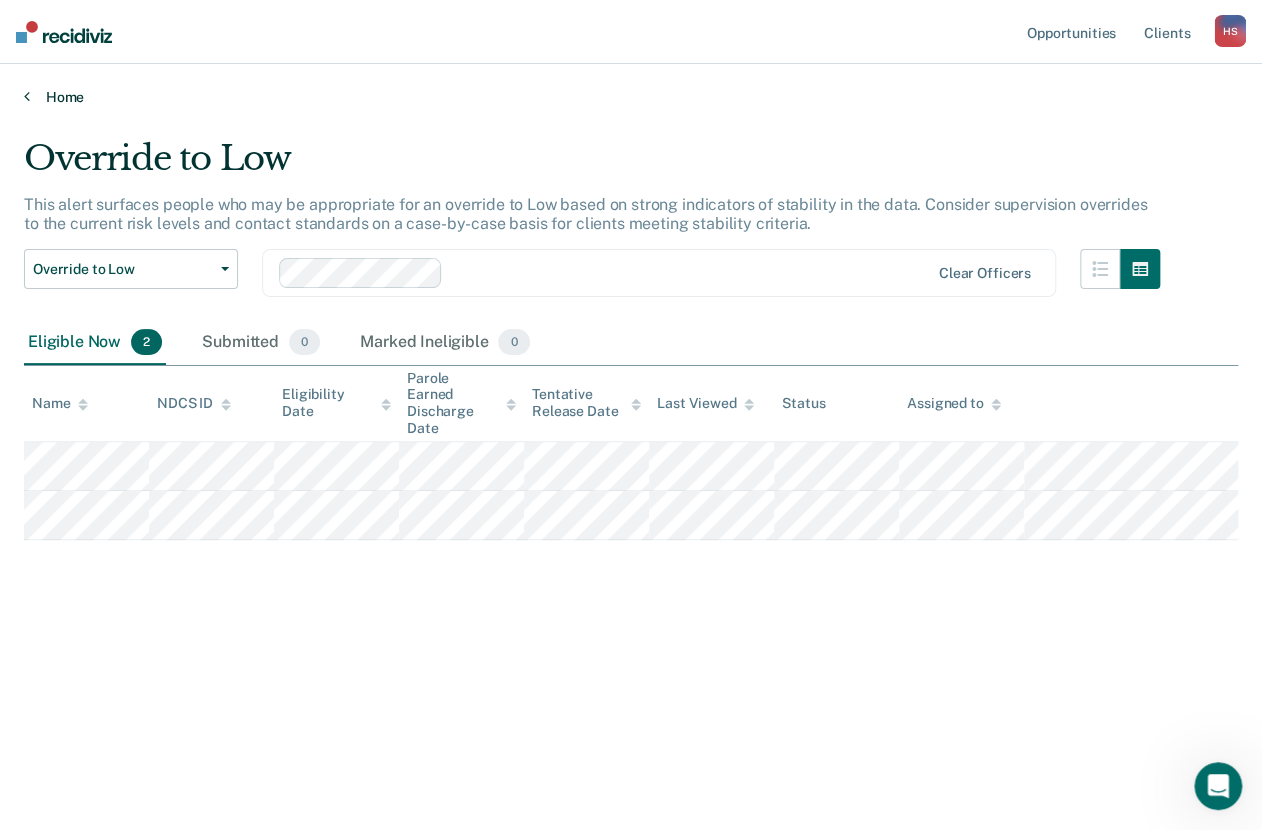 click at bounding box center (27, 96) 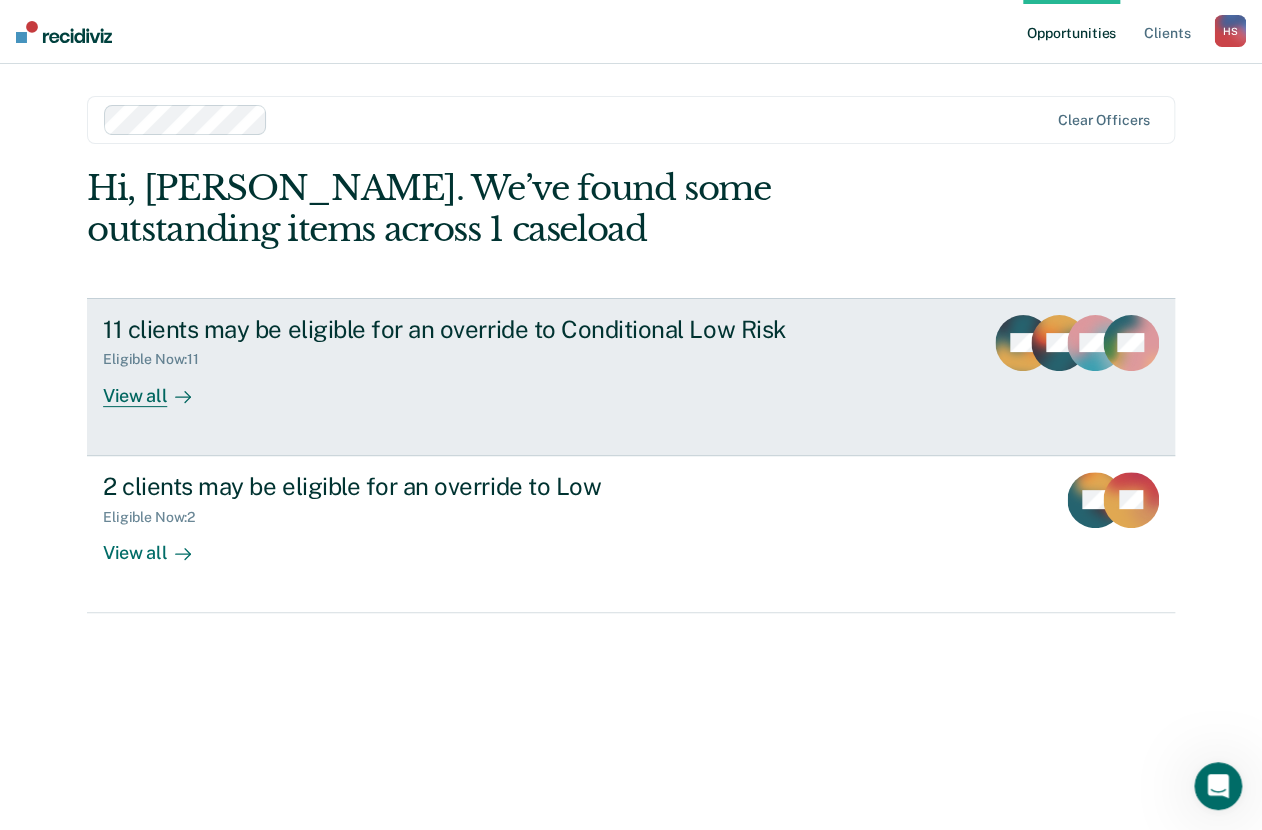click on "View all" at bounding box center (159, 387) 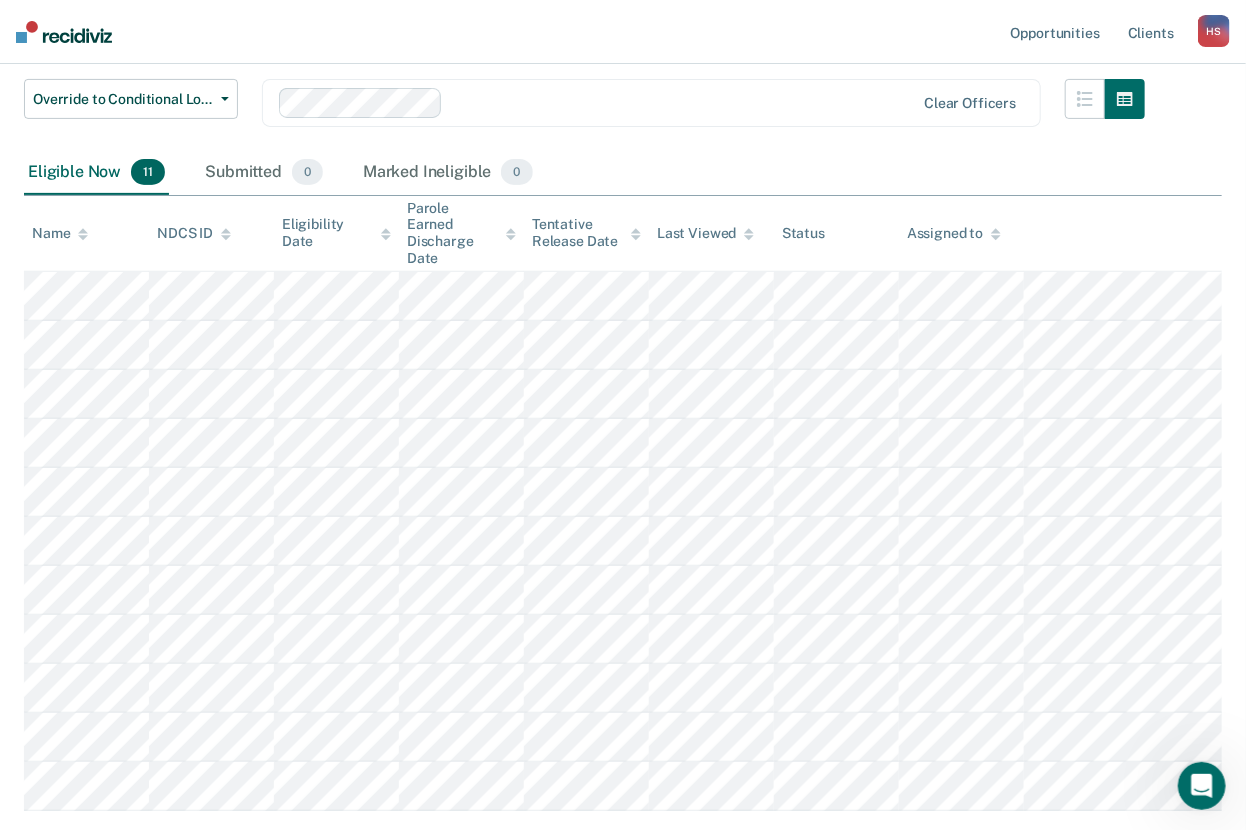 scroll, scrollTop: 88, scrollLeft: 0, axis: vertical 